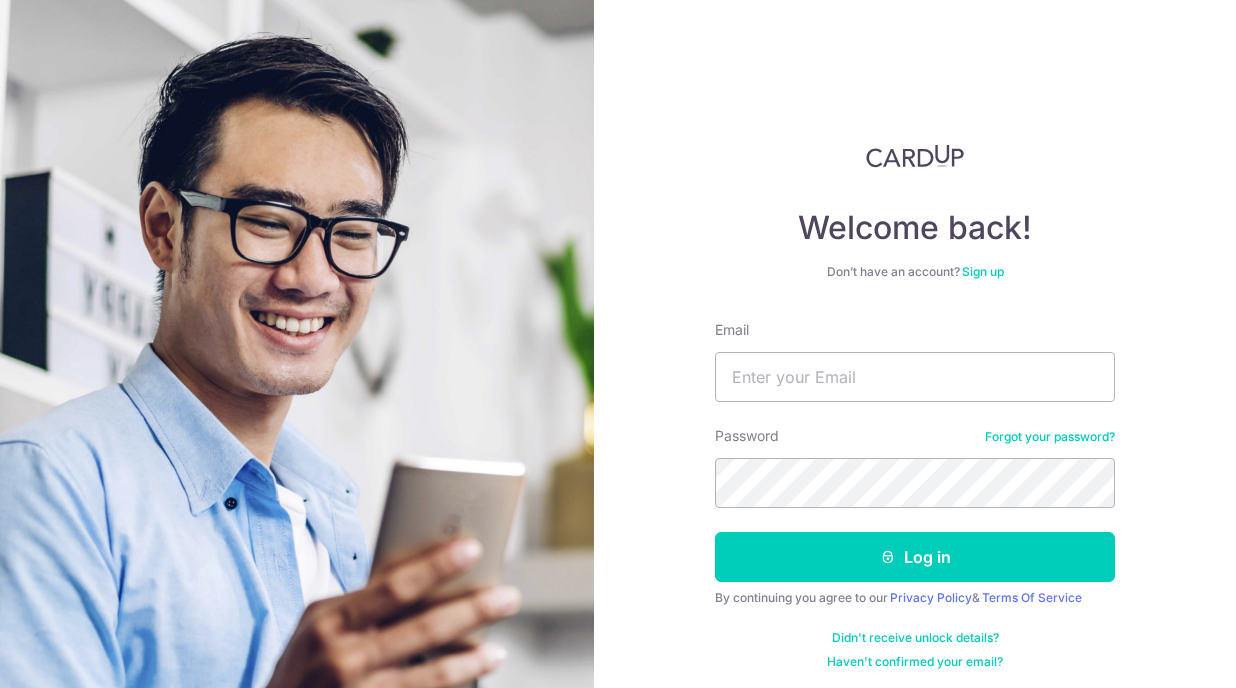 scroll, scrollTop: 0, scrollLeft: 0, axis: both 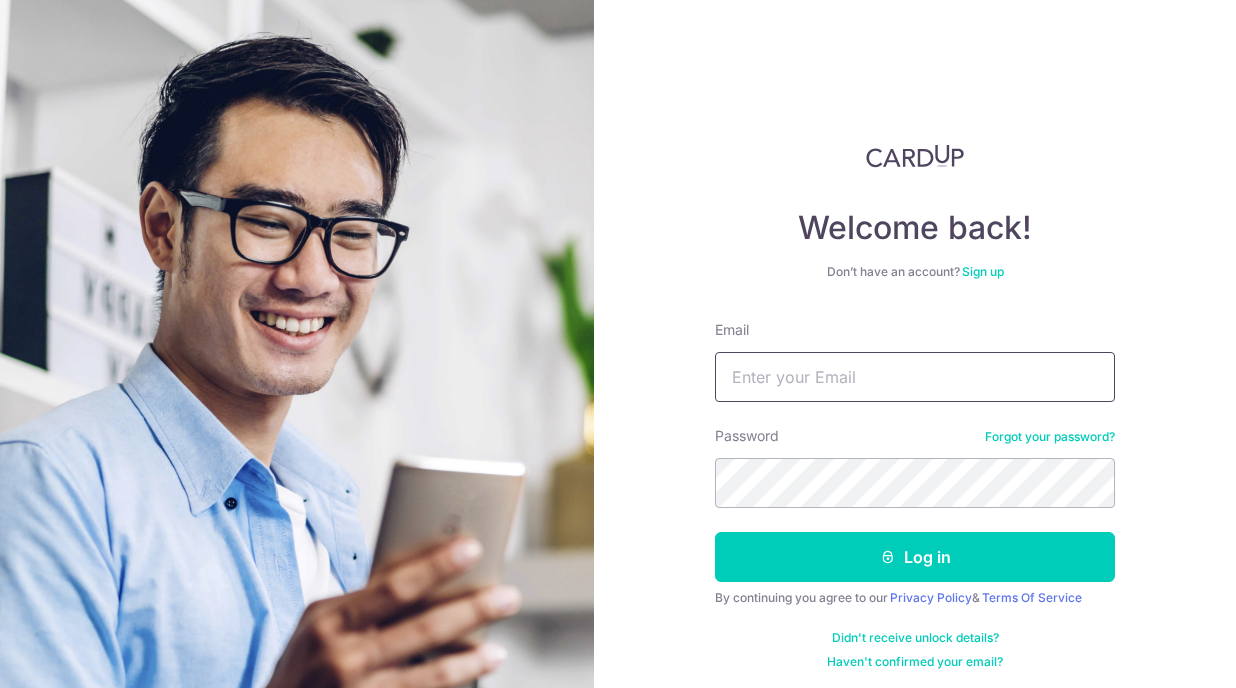 click on "Email" at bounding box center [915, 377] 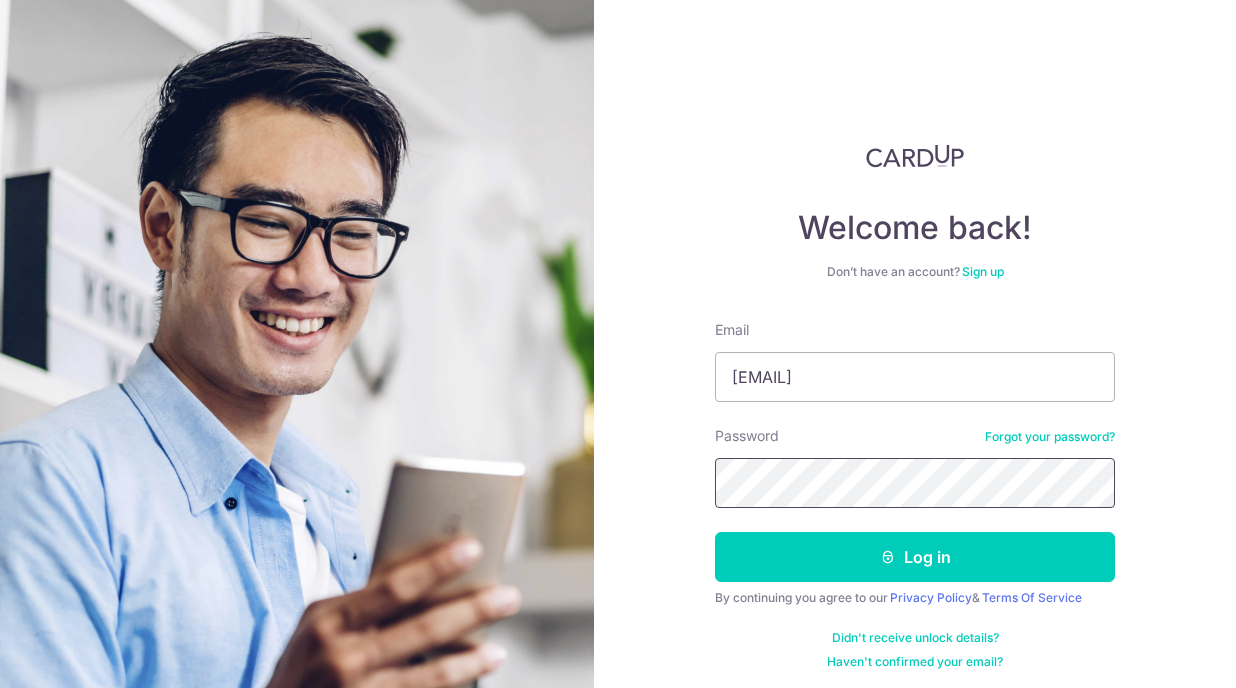 click on "Log in" at bounding box center (915, 557) 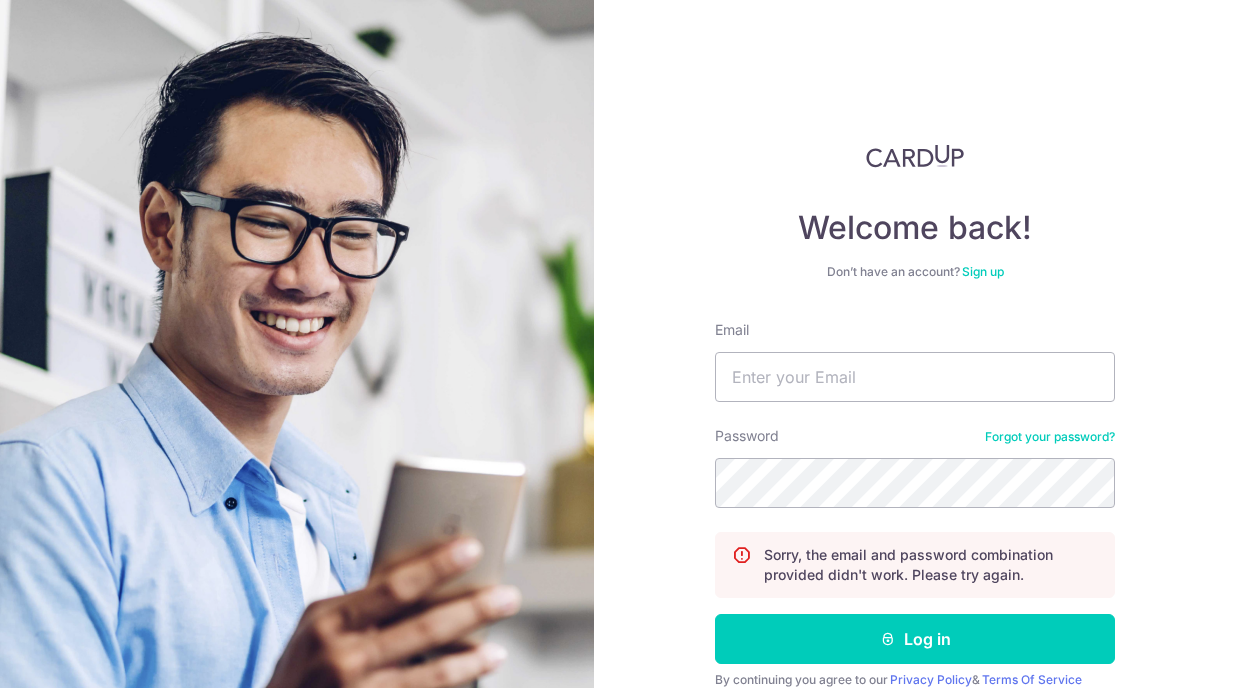 scroll, scrollTop: 0, scrollLeft: 0, axis: both 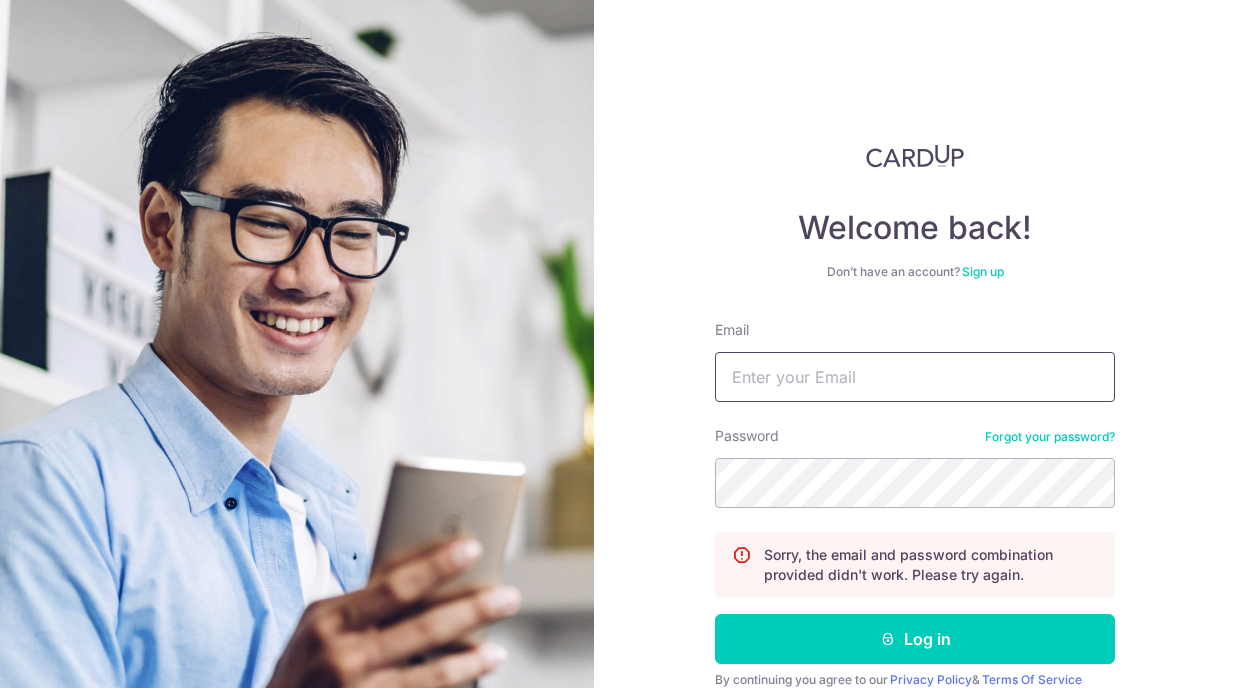 click on "Email" at bounding box center (915, 377) 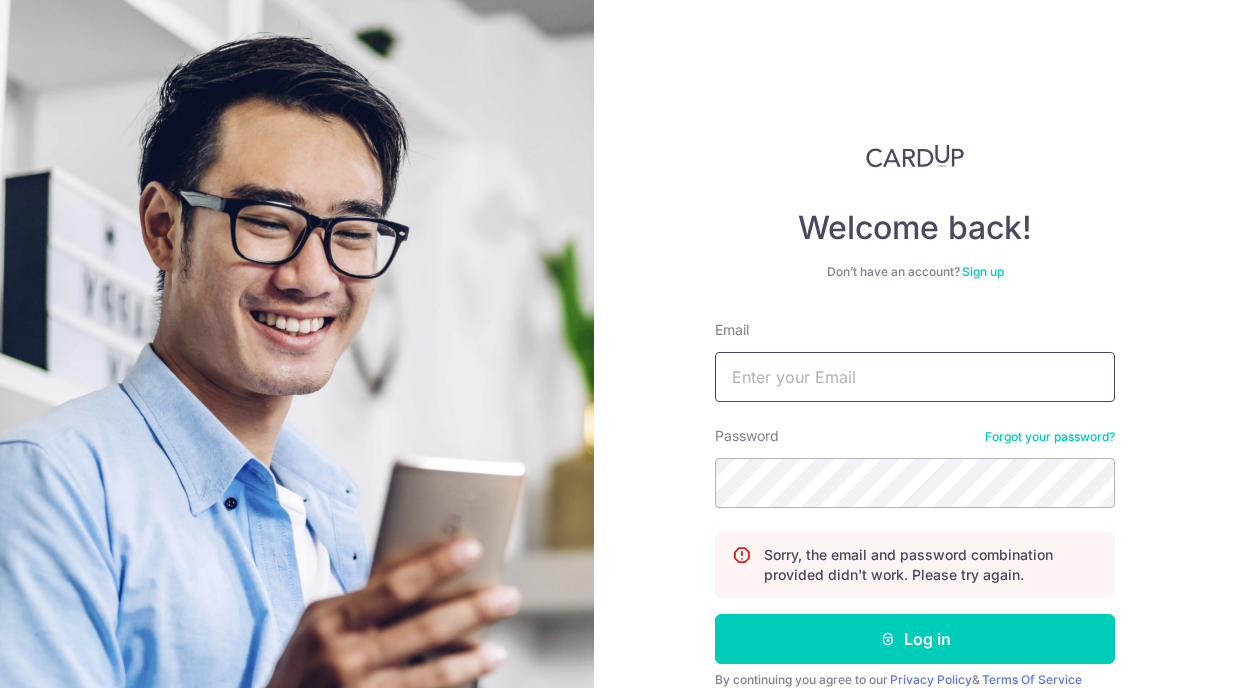 type on "rbelliappa@gmail.com" 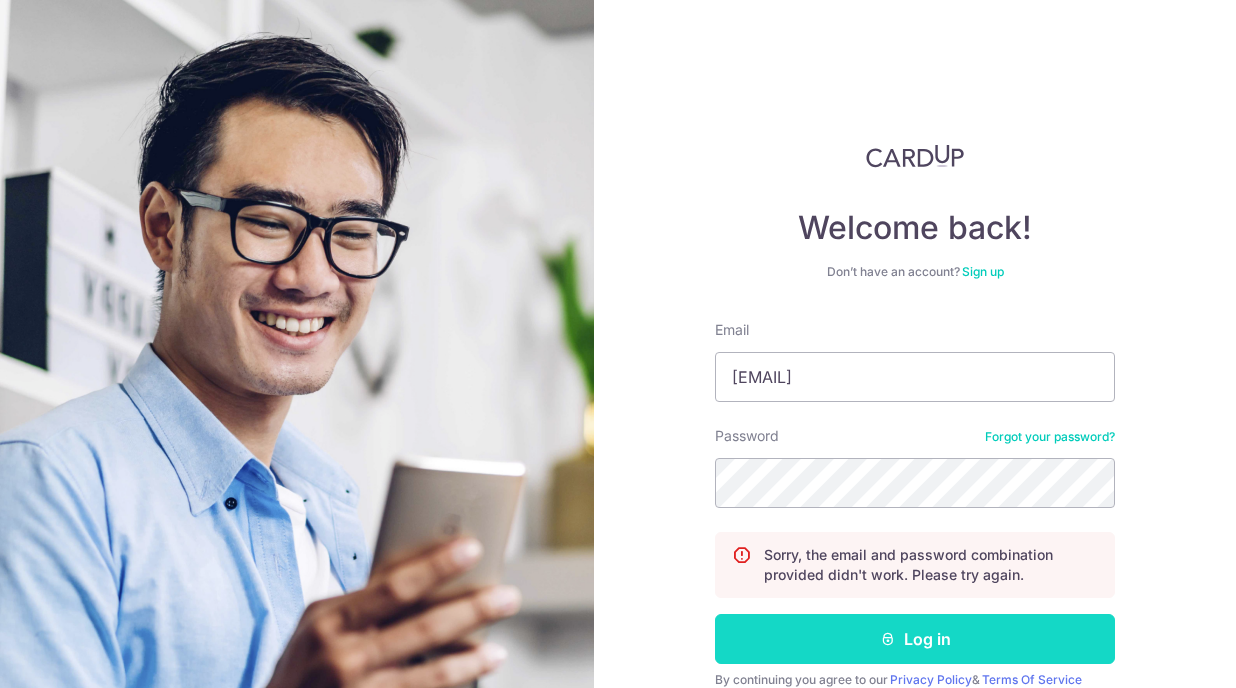 click on "Log in" at bounding box center (915, 639) 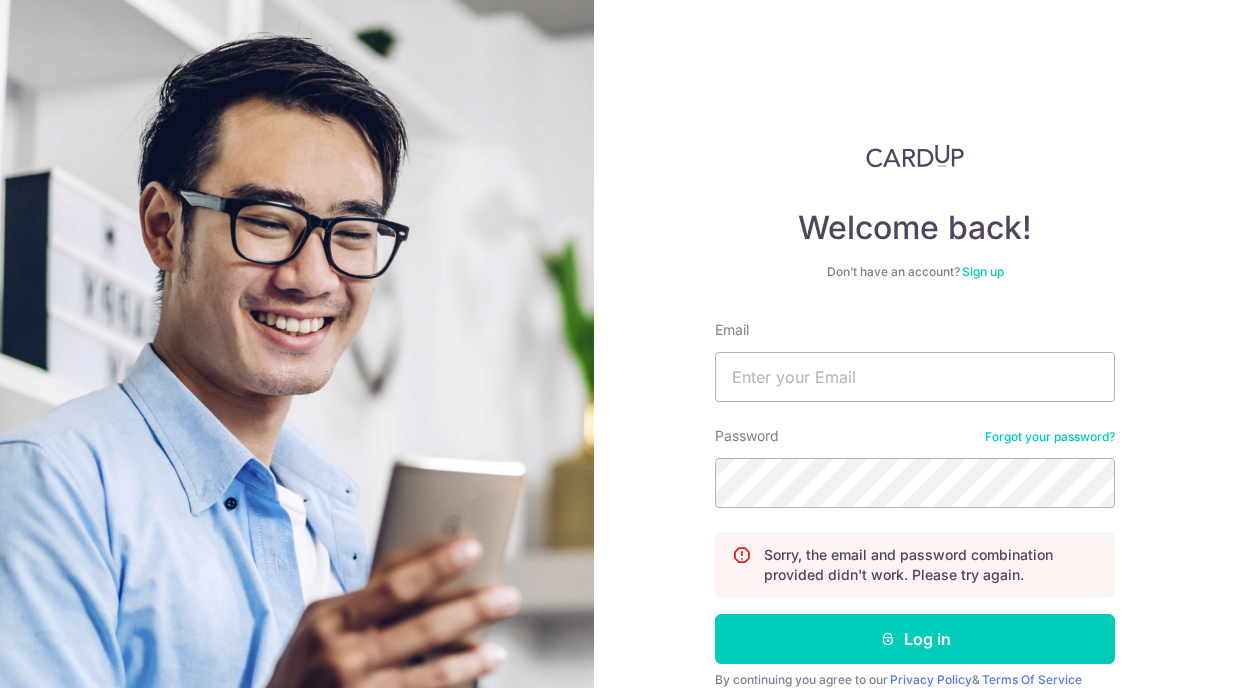 scroll, scrollTop: 0, scrollLeft: 0, axis: both 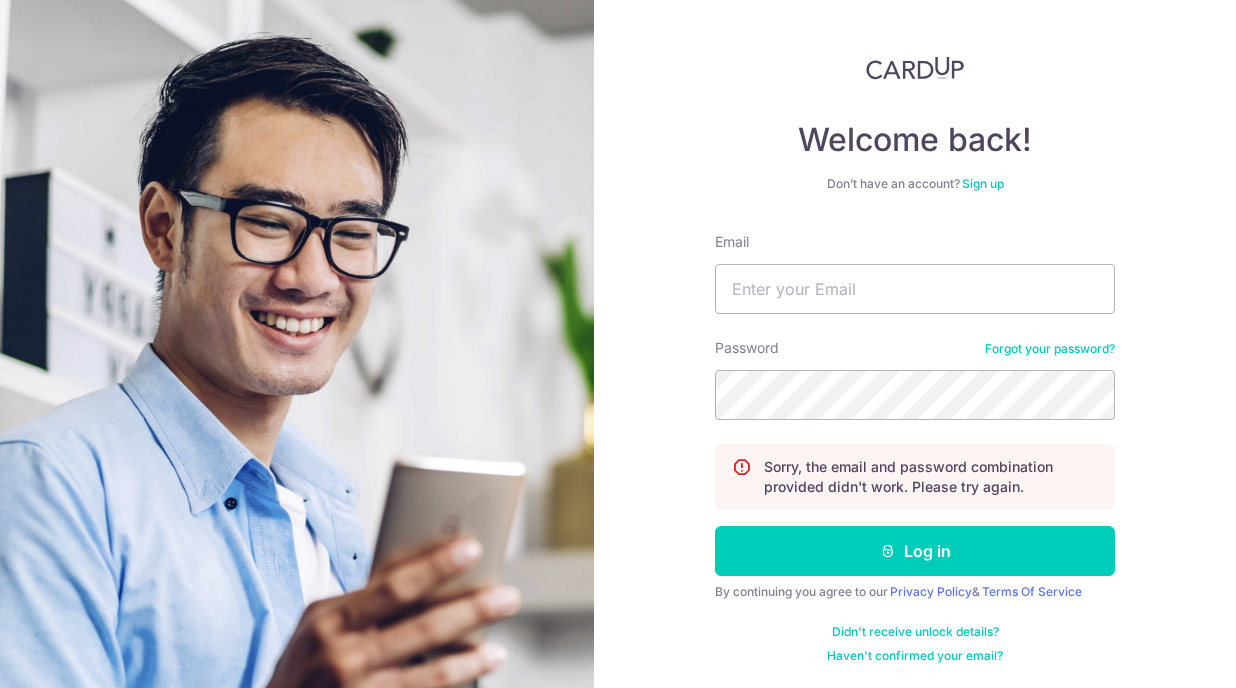 click on "Password
Forgot your password?" at bounding box center (915, 379) 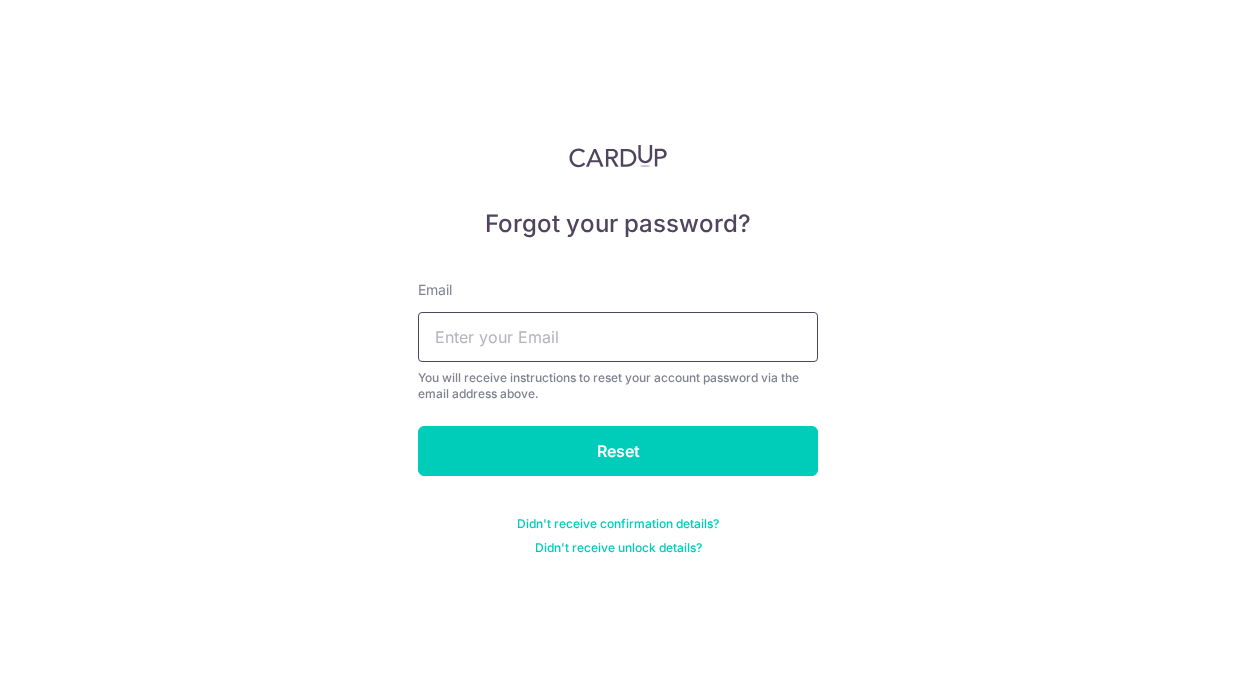 click at bounding box center (618, 337) 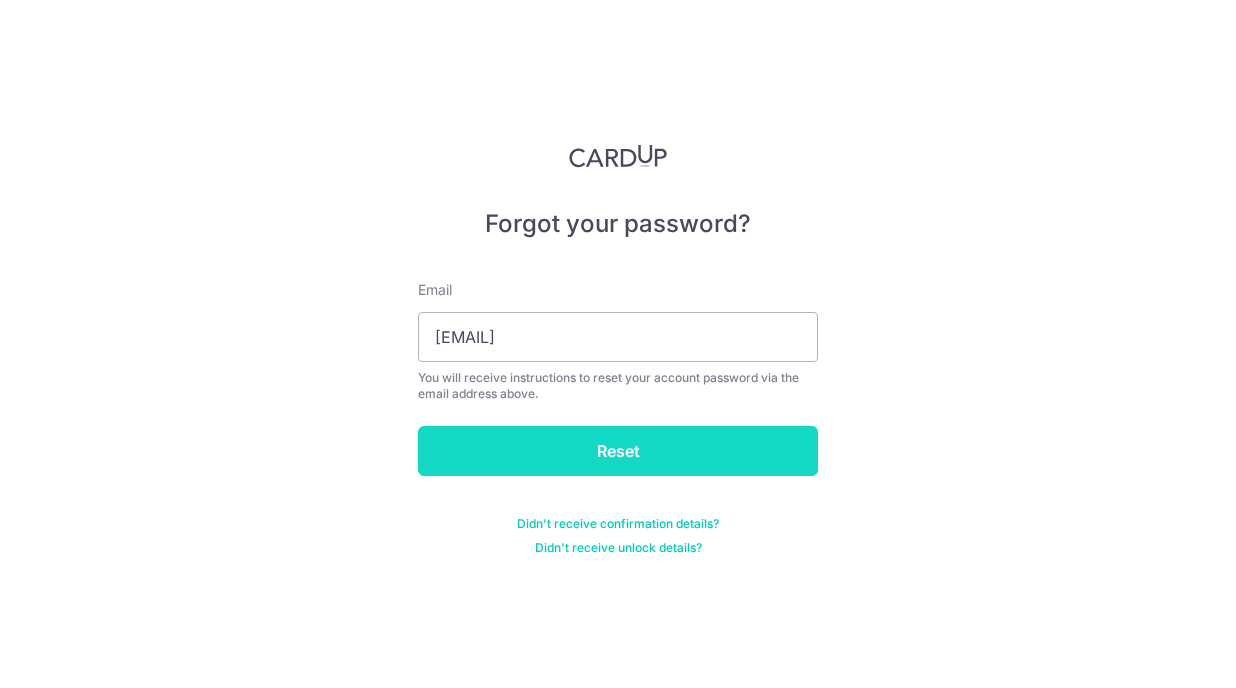click on "Reset" at bounding box center [618, 451] 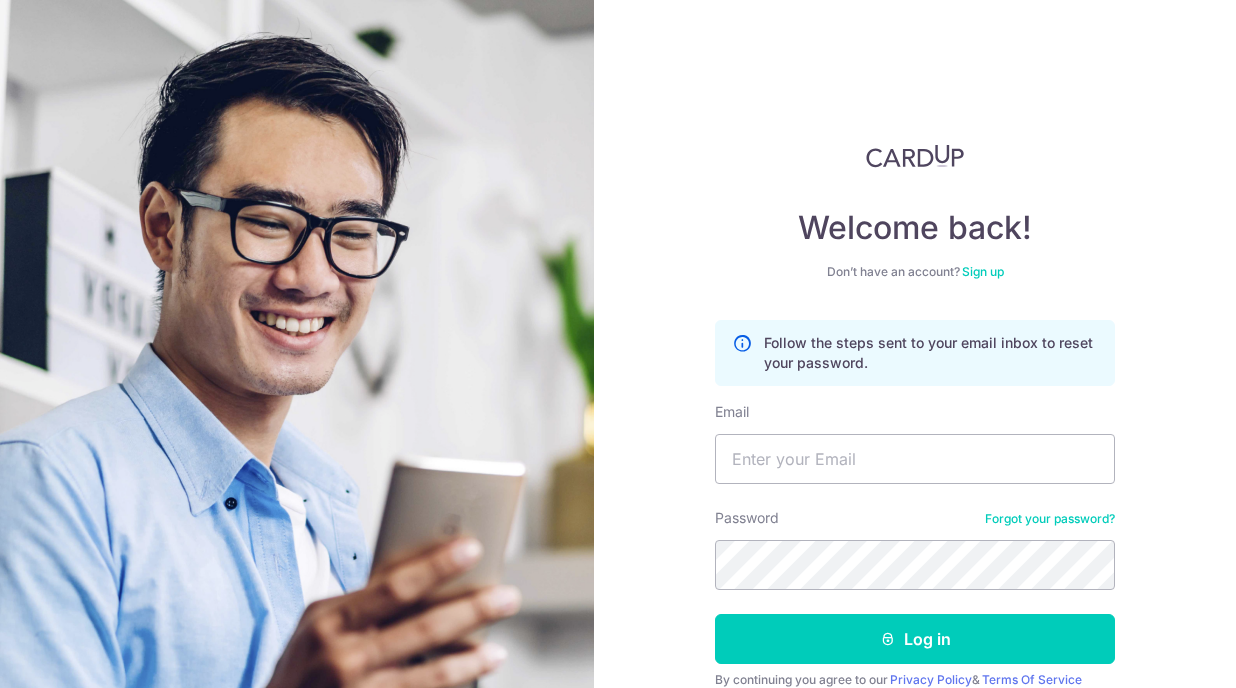 scroll, scrollTop: 0, scrollLeft: 0, axis: both 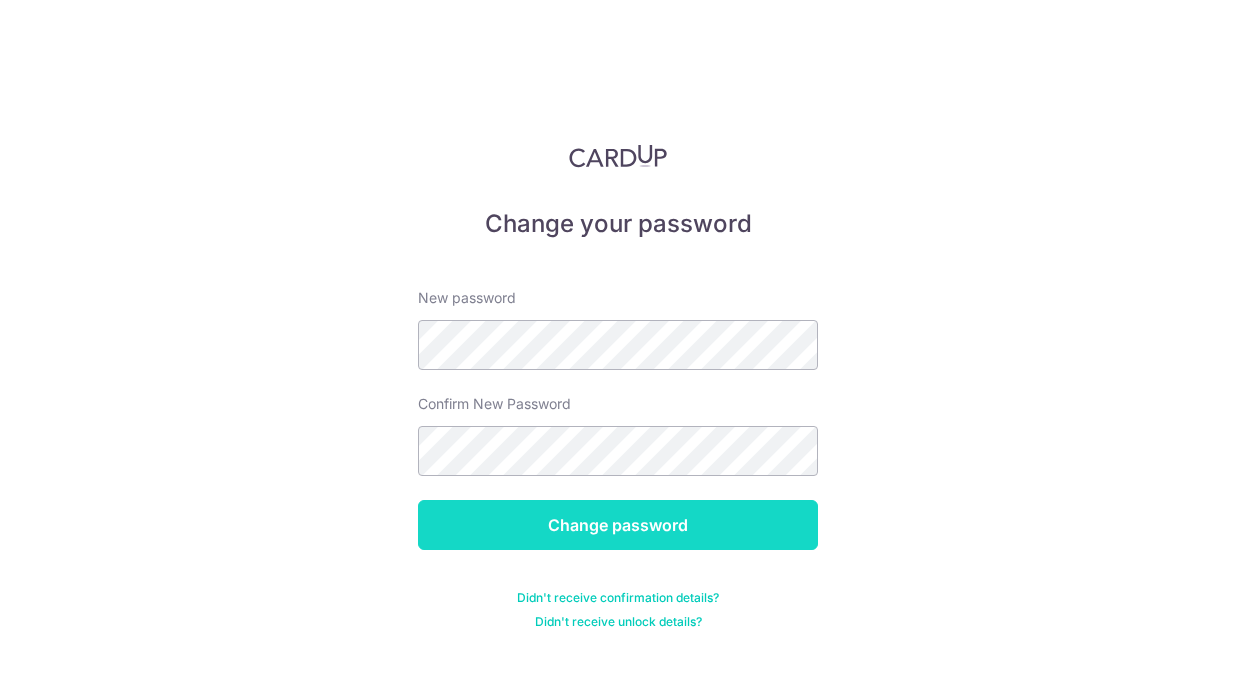click on "Change password" at bounding box center [618, 525] 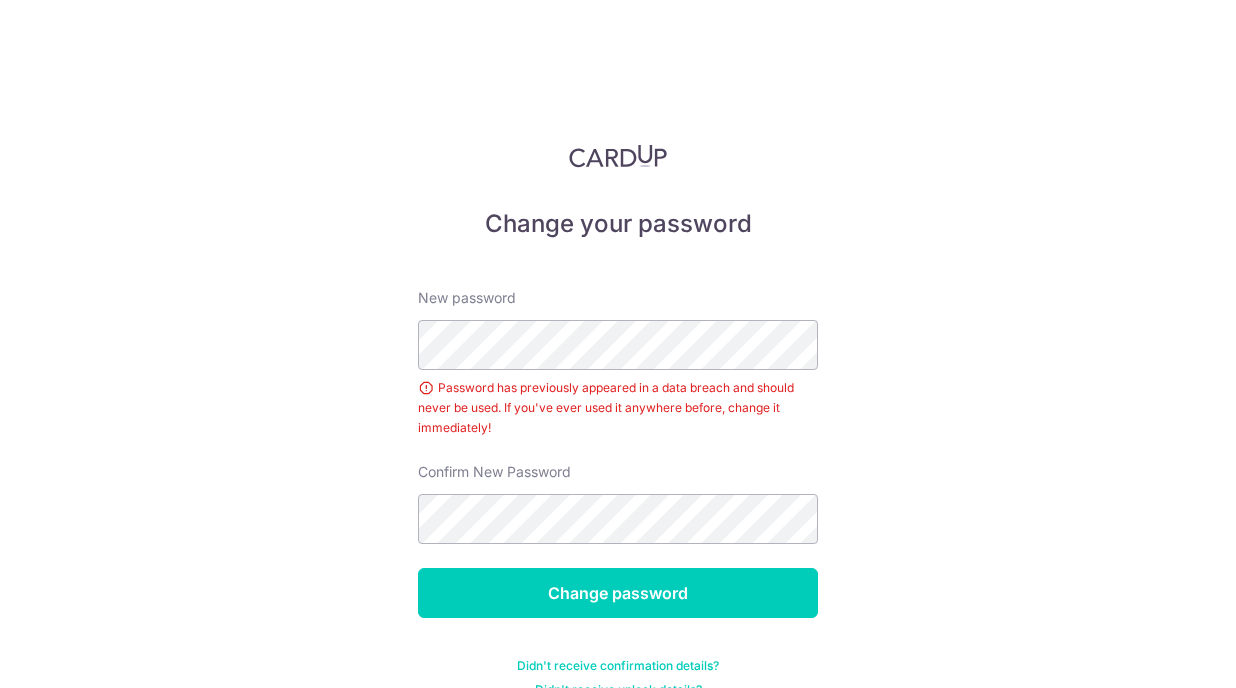 scroll, scrollTop: 0, scrollLeft: 0, axis: both 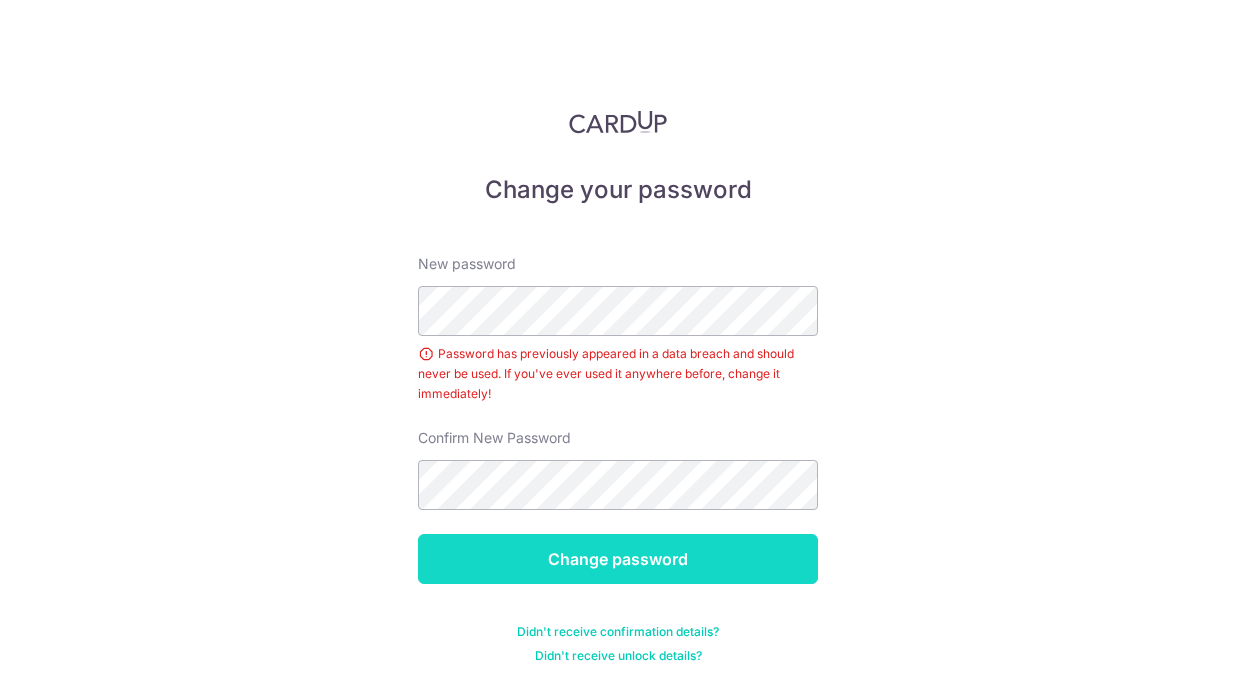 click on "Change password" at bounding box center (618, 559) 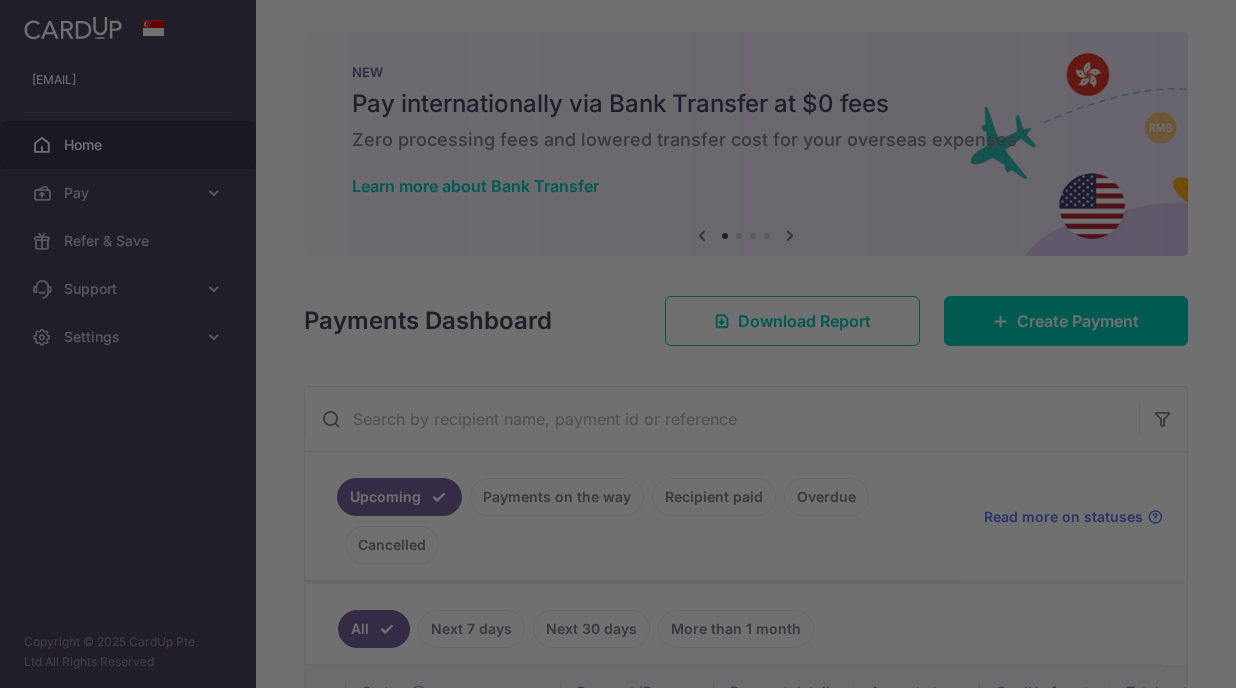 scroll, scrollTop: 0, scrollLeft: 0, axis: both 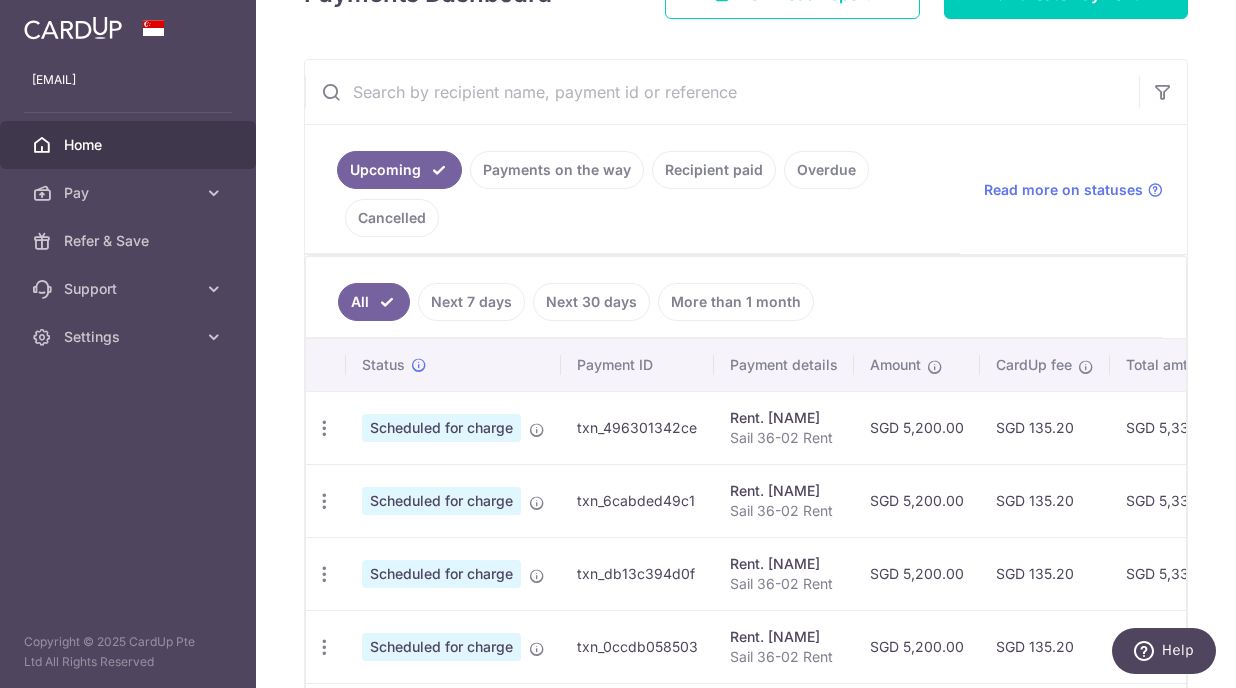 click on "Next 7 days" at bounding box center (471, 302) 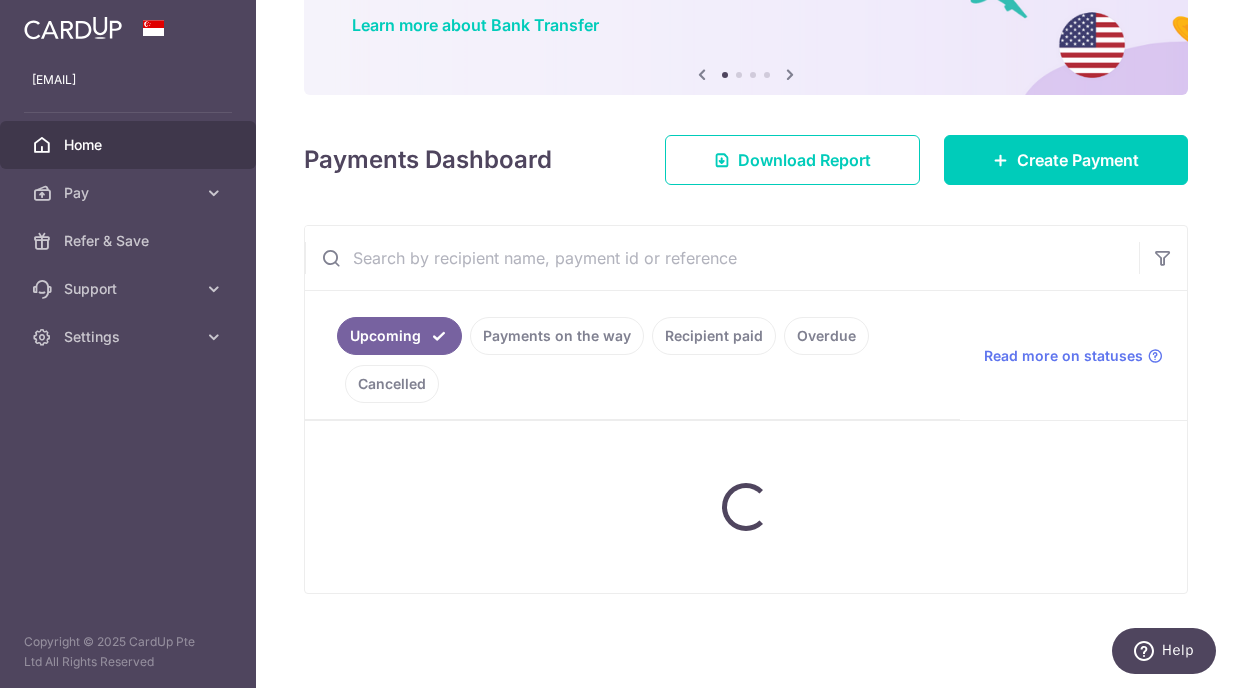 scroll, scrollTop: 201, scrollLeft: 0, axis: vertical 